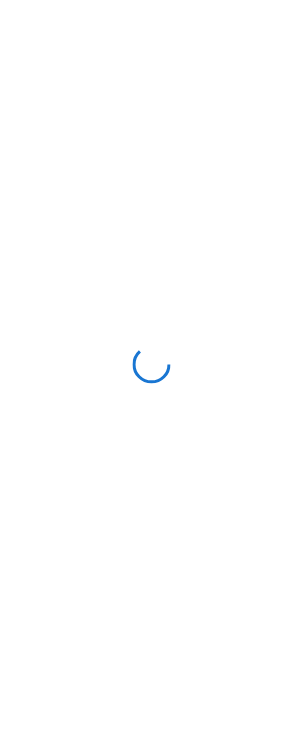 scroll, scrollTop: 0, scrollLeft: 0, axis: both 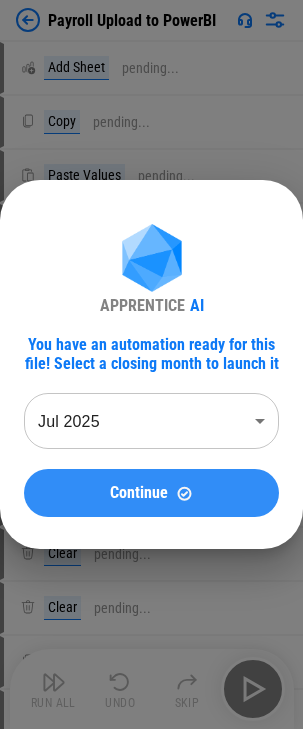 click on "Continue" at bounding box center (151, 493) 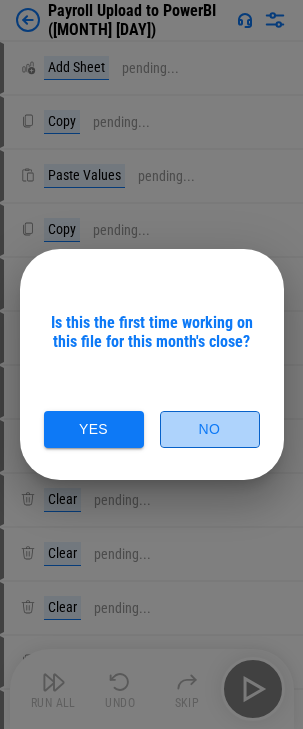click on "No" at bounding box center [210, 429] 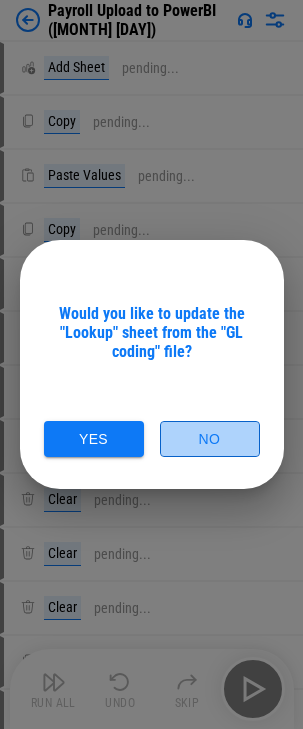 click on "No" at bounding box center [210, 439] 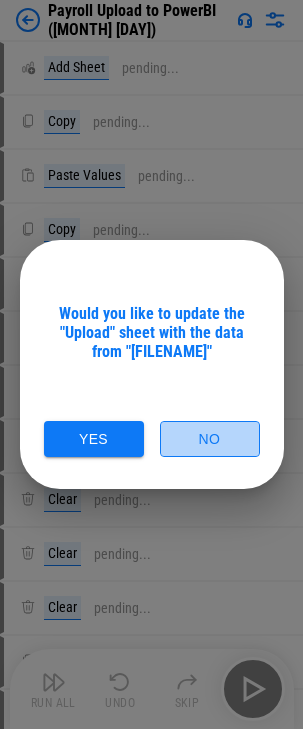 click on "No" at bounding box center [210, 439] 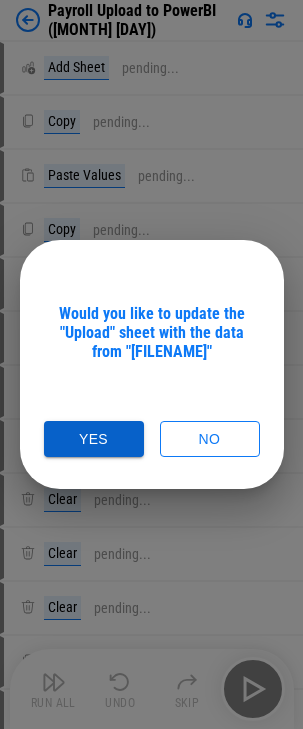 click on "Yes" at bounding box center [94, 439] 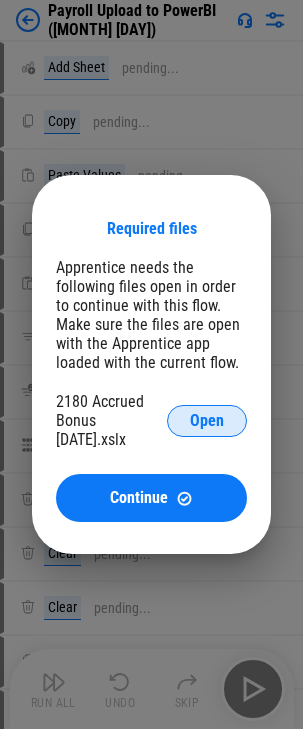 click on "Open" at bounding box center [207, 421] 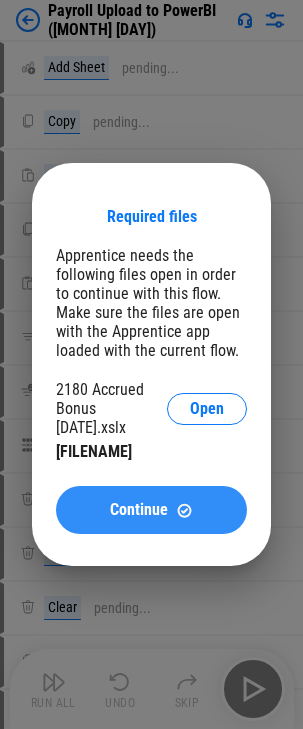 click on "Continue" at bounding box center (139, 510) 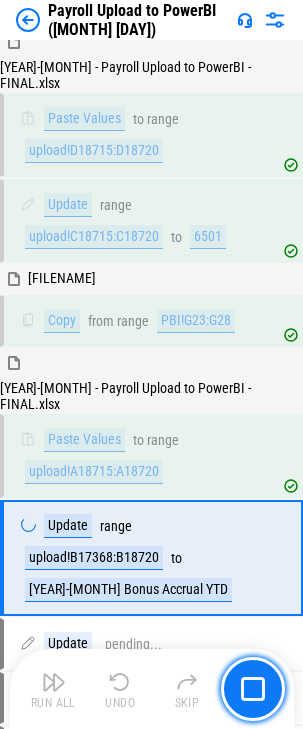 scroll, scrollTop: 4130, scrollLeft: 0, axis: vertical 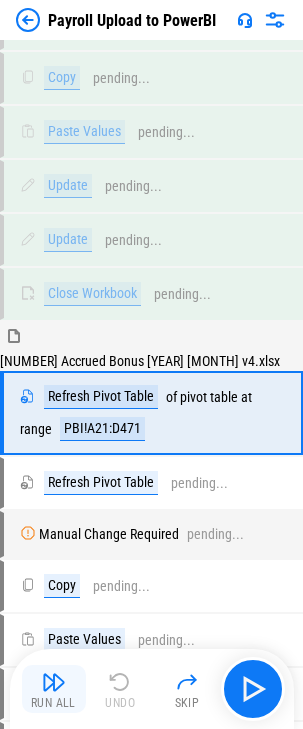 click on "Run All" at bounding box center [54, 689] 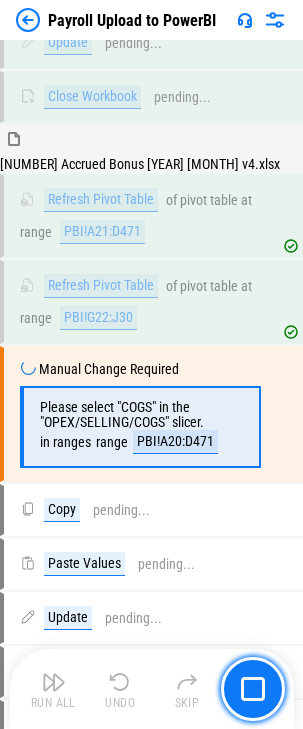 scroll, scrollTop: 2928, scrollLeft: 0, axis: vertical 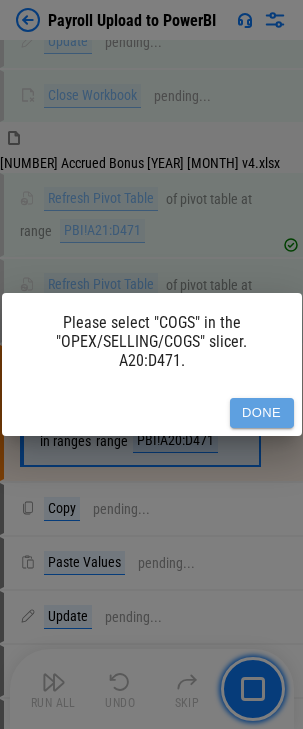 click on "Done" at bounding box center [262, 413] 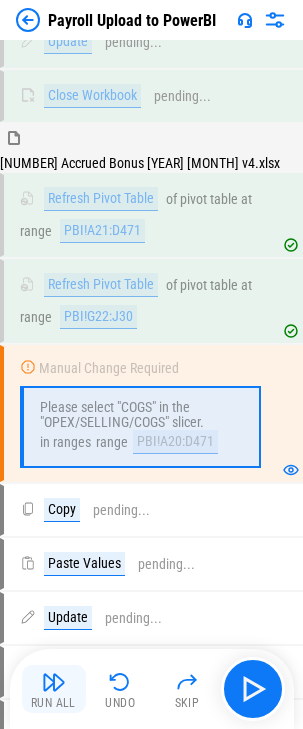 click on "Run All" at bounding box center [54, 689] 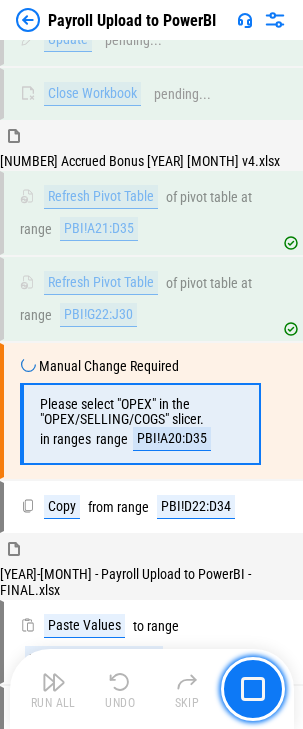scroll, scrollTop: 2928, scrollLeft: 0, axis: vertical 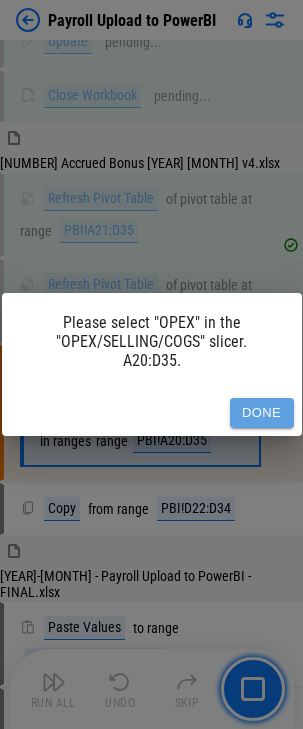 click on "Done" at bounding box center (262, 413) 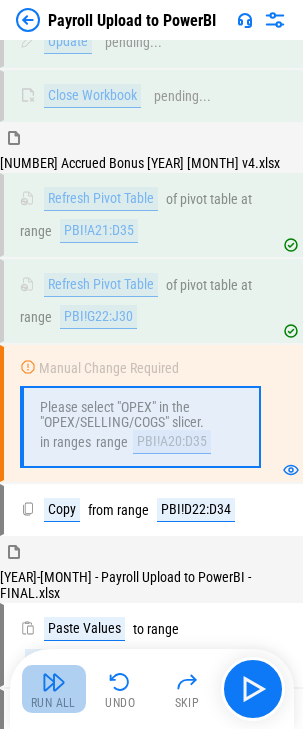 click on "Run All" at bounding box center [54, 689] 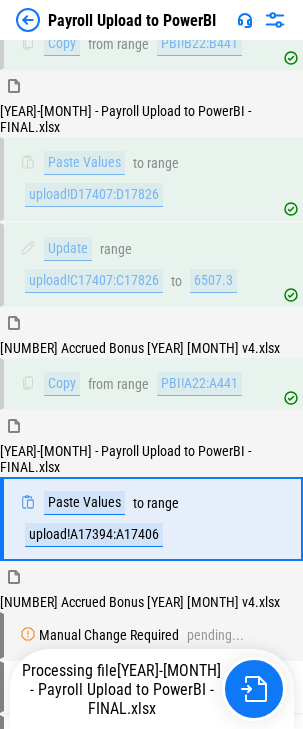 scroll, scrollTop: 3407, scrollLeft: 0, axis: vertical 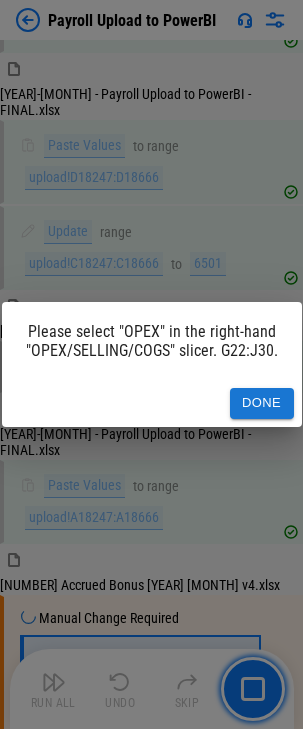 drag, startPoint x: 277, startPoint y: 411, endPoint x: 277, endPoint y: 433, distance: 22 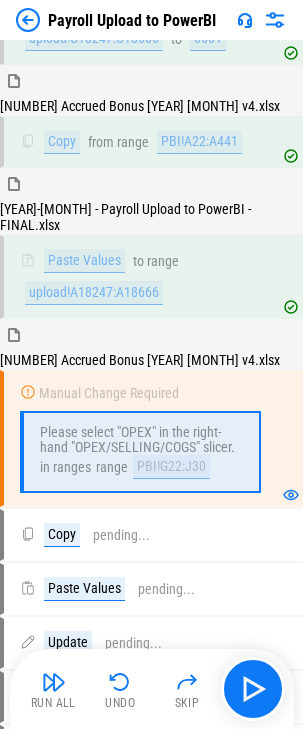 scroll, scrollTop: 3707, scrollLeft: 0, axis: vertical 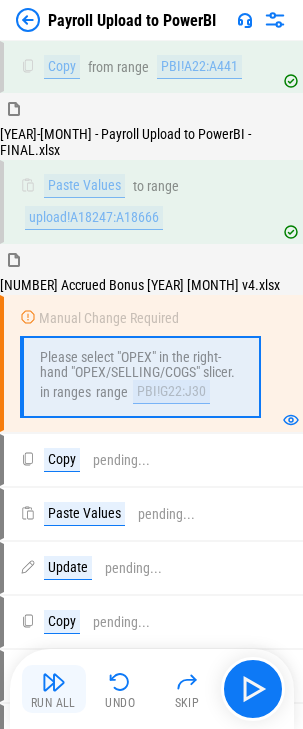 click at bounding box center [54, 682] 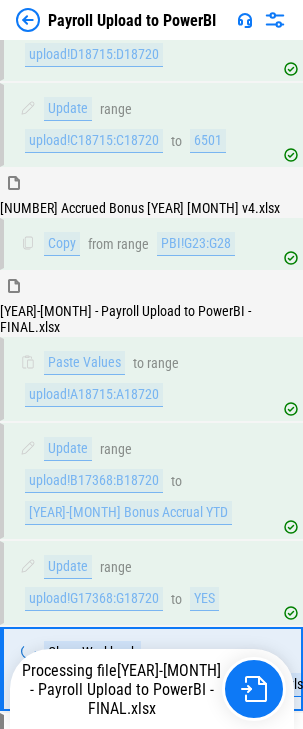 scroll, scrollTop: 4318, scrollLeft: 0, axis: vertical 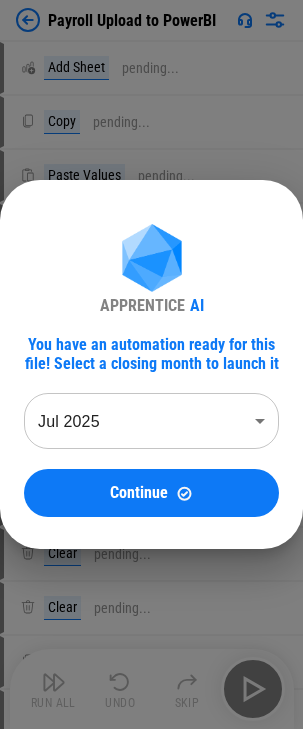 drag, startPoint x: 165, startPoint y: 495, endPoint x: 180, endPoint y: 491, distance: 15.524175 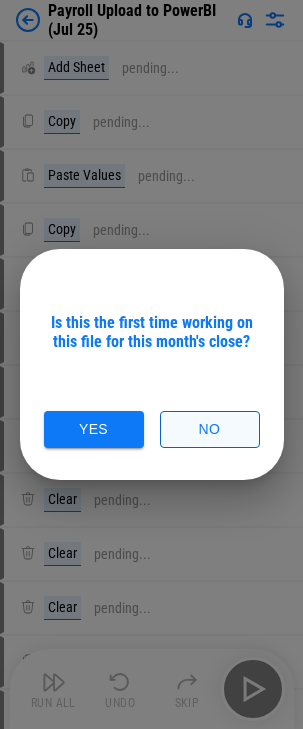 click on "No" at bounding box center [210, 429] 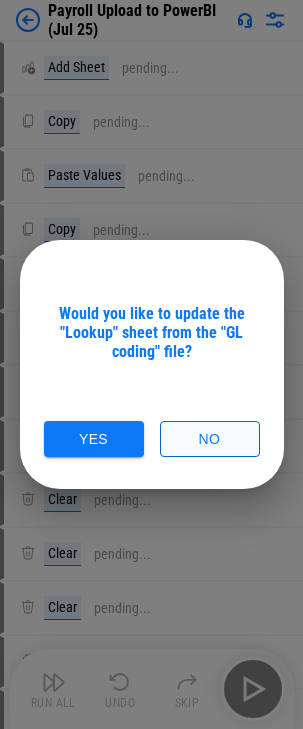 click on "No" at bounding box center (210, 439) 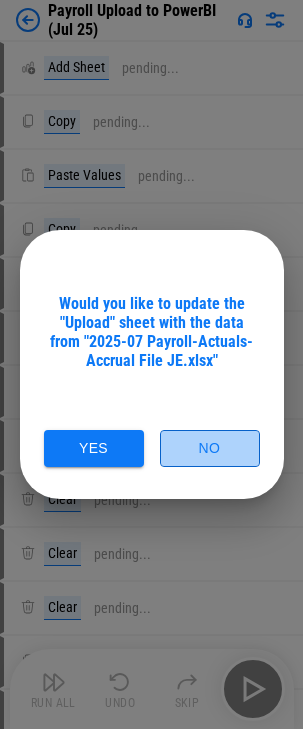 click on "No" at bounding box center (210, 448) 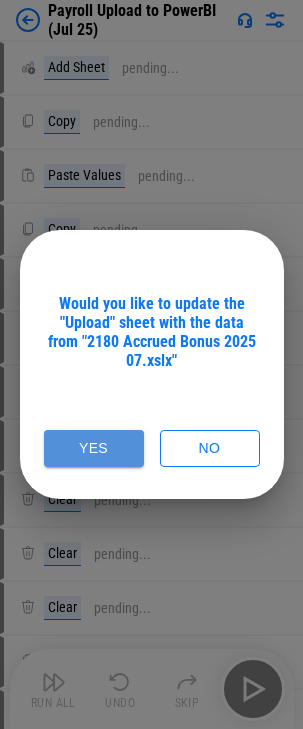 click on "Yes" at bounding box center (94, 448) 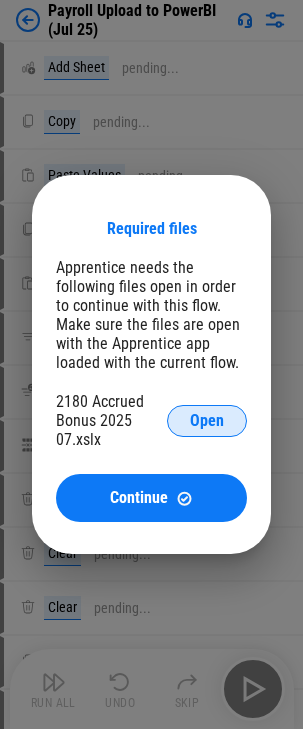 click on "Open" at bounding box center (207, 421) 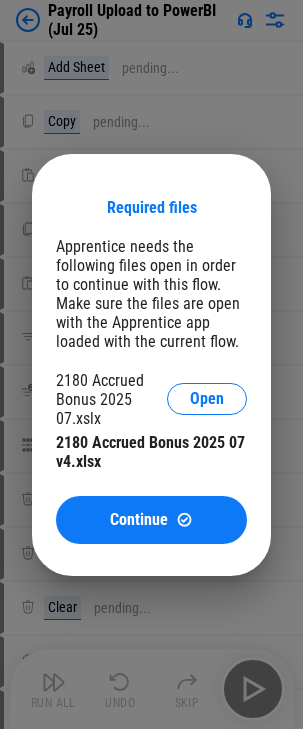 drag, startPoint x: 140, startPoint y: 509, endPoint x: 200, endPoint y: 474, distance: 69.46222 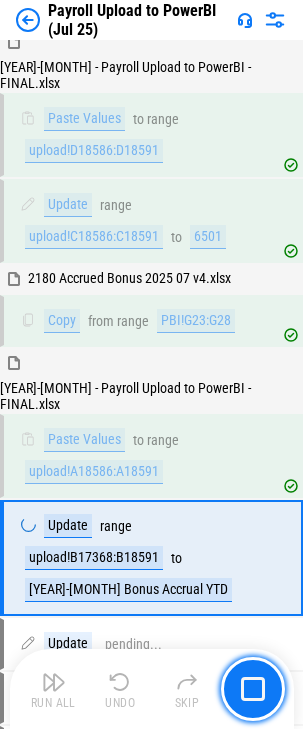 scroll, scrollTop: 4130, scrollLeft: 0, axis: vertical 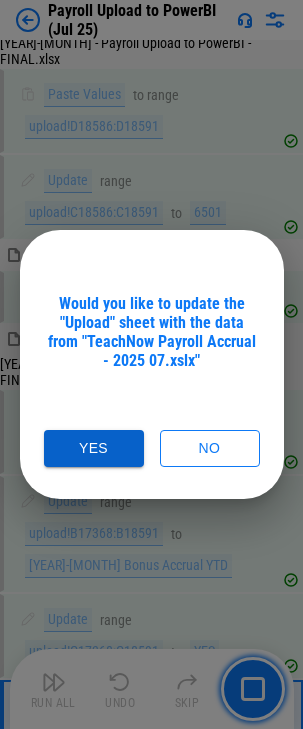click on "Yes" at bounding box center (94, 448) 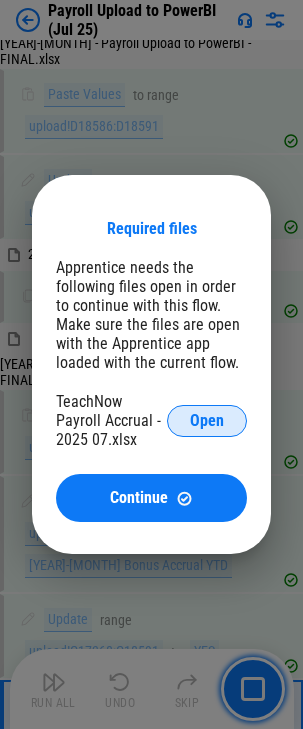 click on "Open" at bounding box center (207, 421) 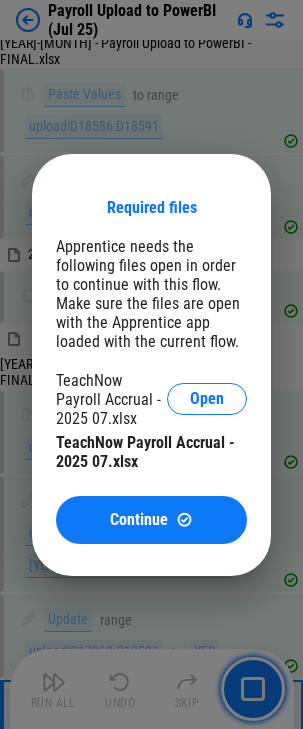 drag, startPoint x: 143, startPoint y: 512, endPoint x: 300, endPoint y: 426, distance: 179.01117 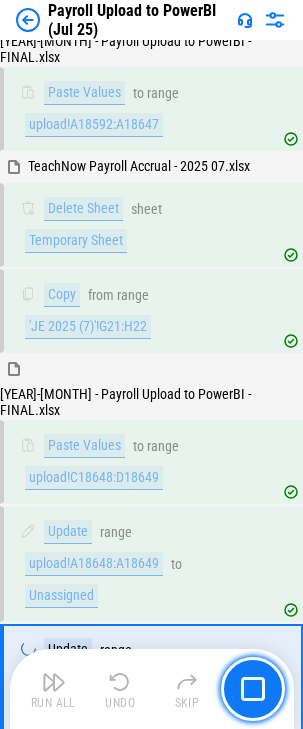 scroll, scrollTop: 5772, scrollLeft: 0, axis: vertical 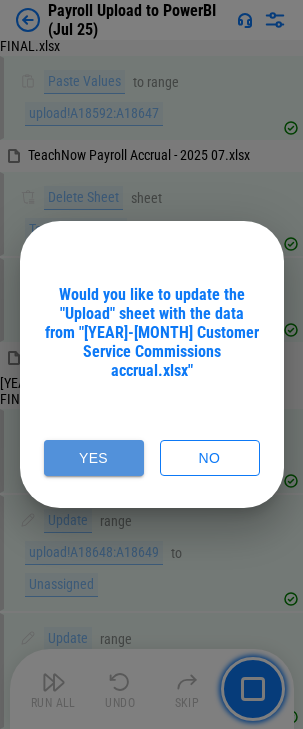 click on "Yes" at bounding box center [94, 458] 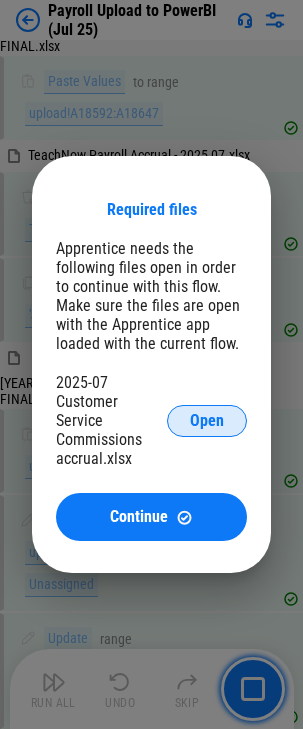 click on "Open" at bounding box center (207, 421) 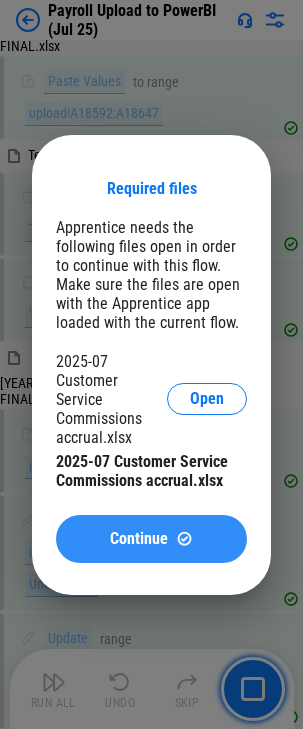 click on "Continue" at bounding box center [139, 539] 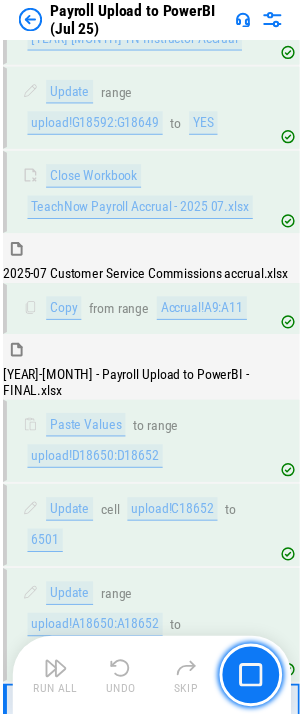 scroll, scrollTop: 6486, scrollLeft: 0, axis: vertical 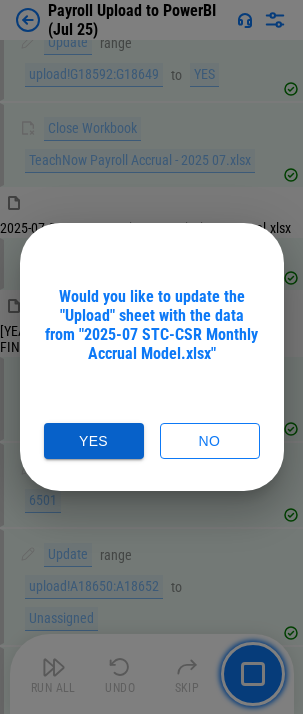 click on "Yes" at bounding box center [94, 441] 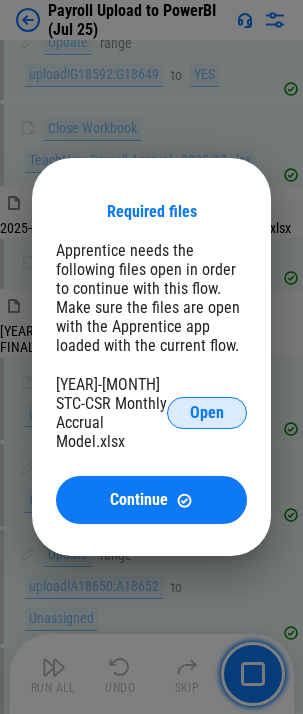 click on "Open" at bounding box center (207, 413) 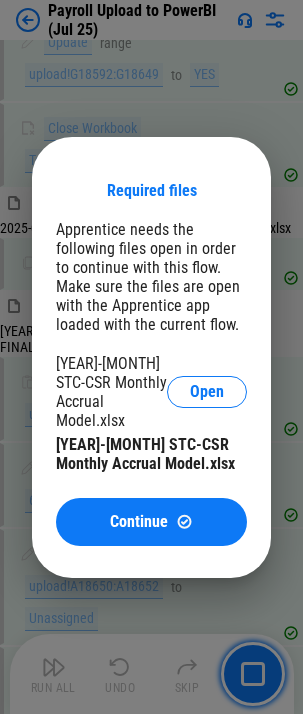 click on "Continue" at bounding box center (139, 522) 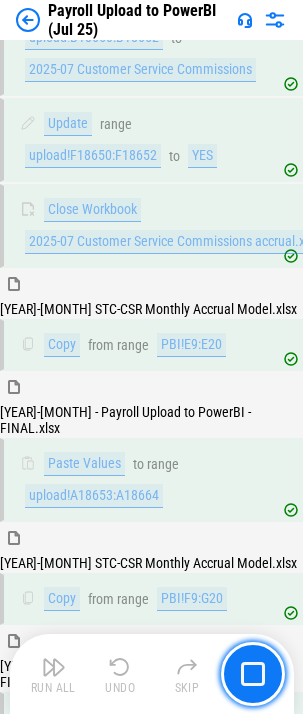 scroll, scrollTop: 7183, scrollLeft: 0, axis: vertical 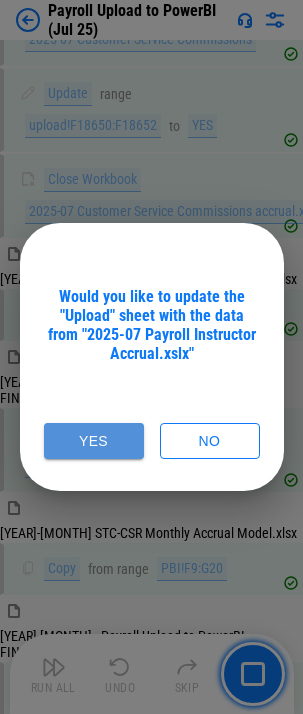 click on "Yes" at bounding box center (94, 441) 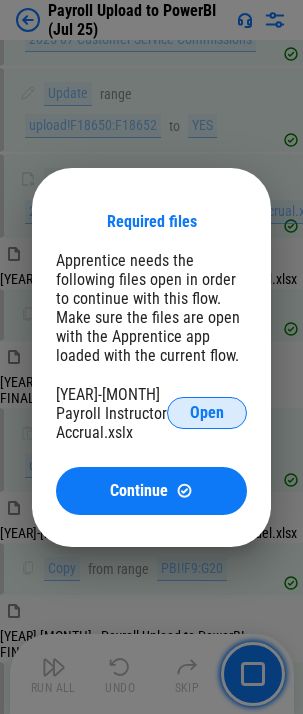 click on "Open" at bounding box center [207, 413] 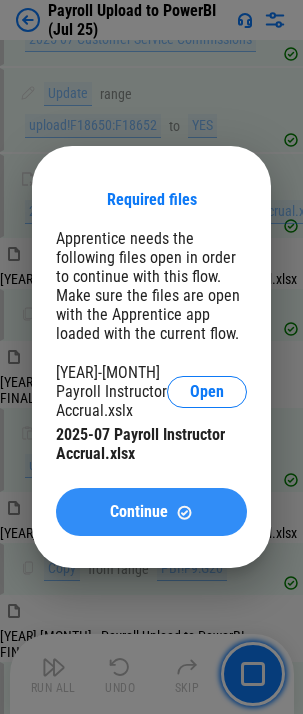 click on "Continue" at bounding box center [139, 512] 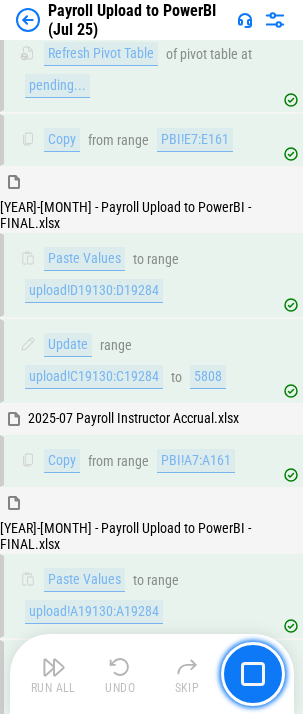 scroll, scrollTop: 8233, scrollLeft: 0, axis: vertical 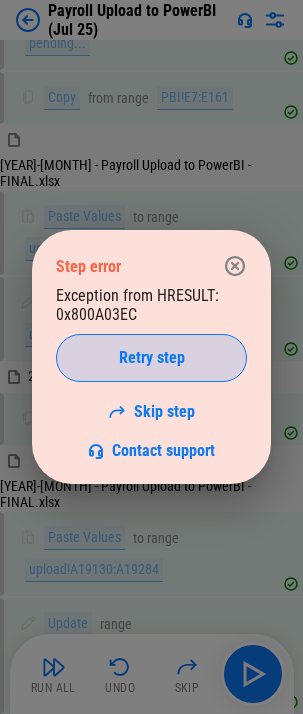 click on "Retry step" at bounding box center (152, 358) 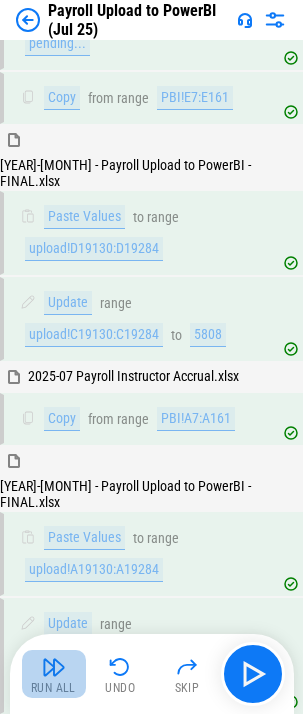 click at bounding box center [54, 667] 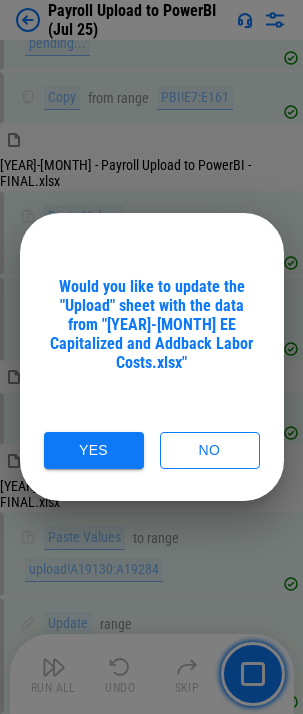 drag, startPoint x: 2, startPoint y: 447, endPoint x: 90, endPoint y: 446, distance: 88.005684 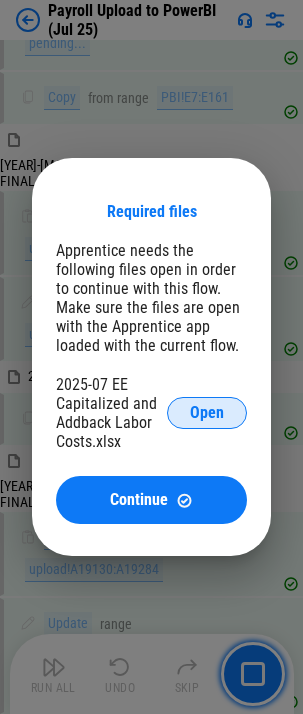 click on "Open" at bounding box center [207, 413] 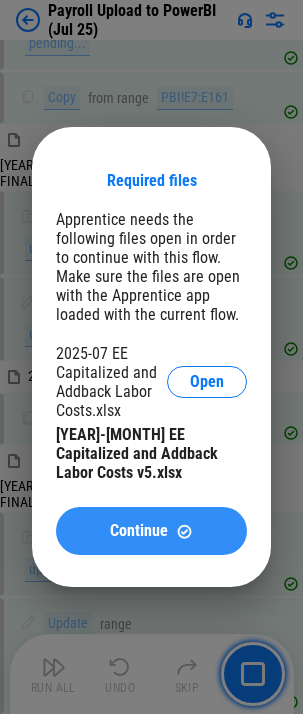 click on "Continue" at bounding box center (139, 531) 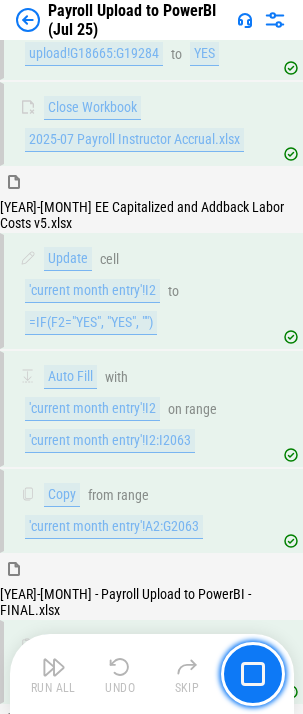 scroll, scrollTop: 8961, scrollLeft: 0, axis: vertical 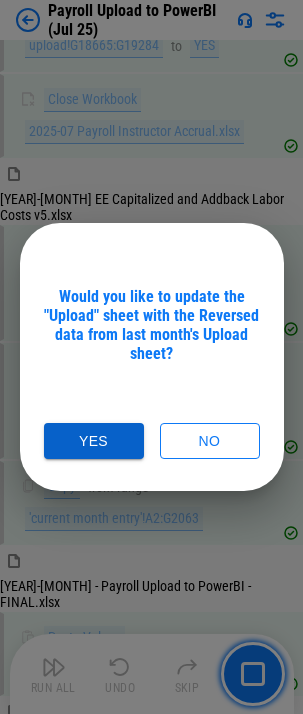 click on "Yes" at bounding box center (94, 441) 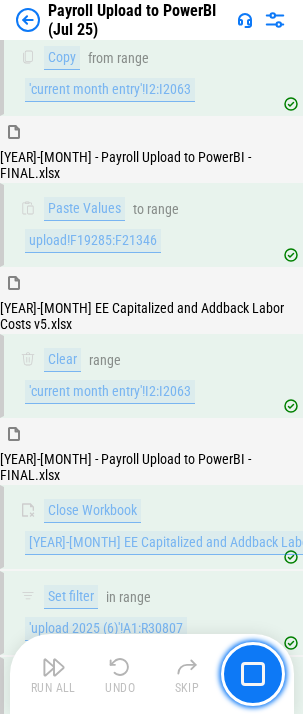 scroll, scrollTop: 9708, scrollLeft: 0, axis: vertical 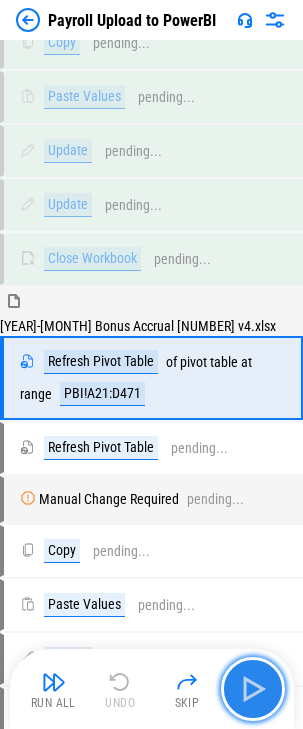 click at bounding box center [253, 689] 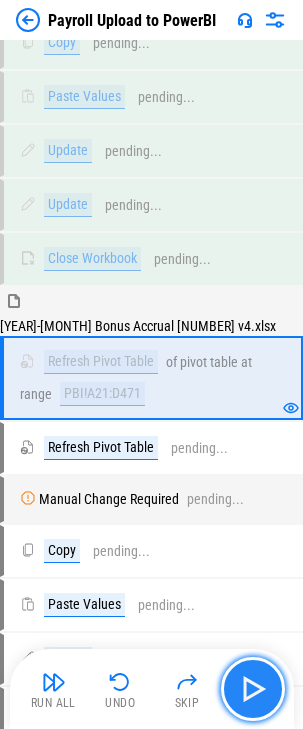click at bounding box center [253, 689] 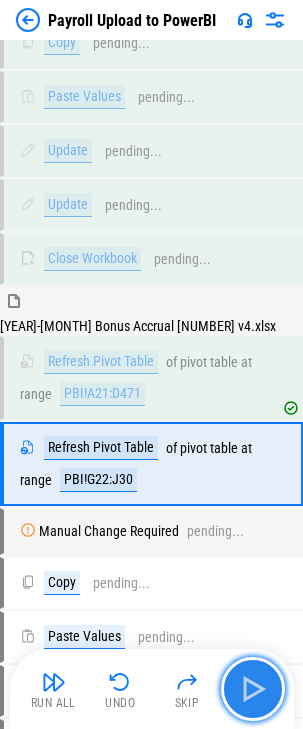 click at bounding box center [253, 689] 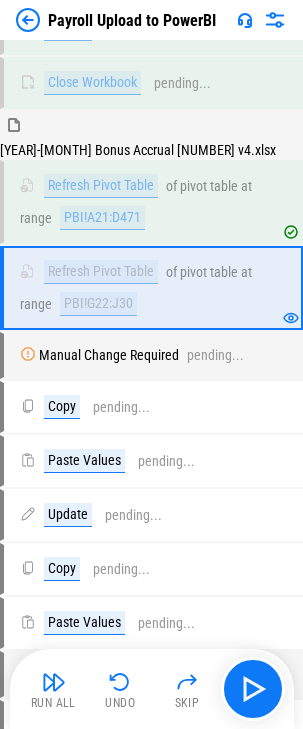 scroll, scrollTop: 2930, scrollLeft: 0, axis: vertical 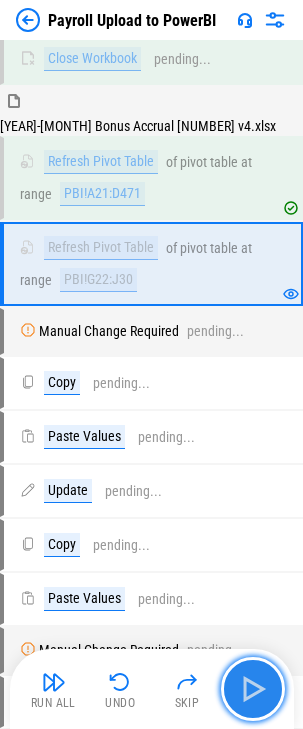 click at bounding box center (253, 689) 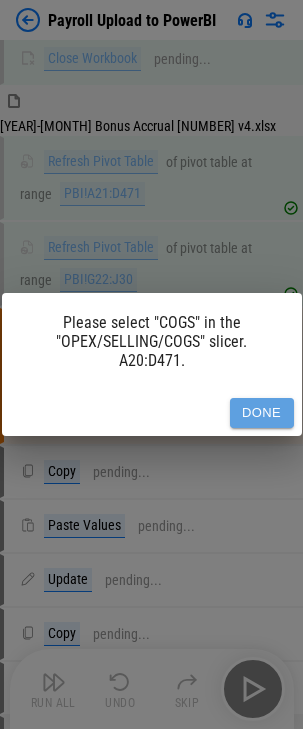 drag, startPoint x: 272, startPoint y: 413, endPoint x: 290, endPoint y: 487, distance: 76.15773 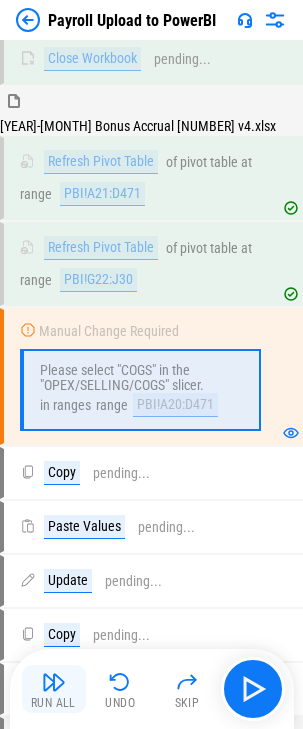 click at bounding box center (54, 682) 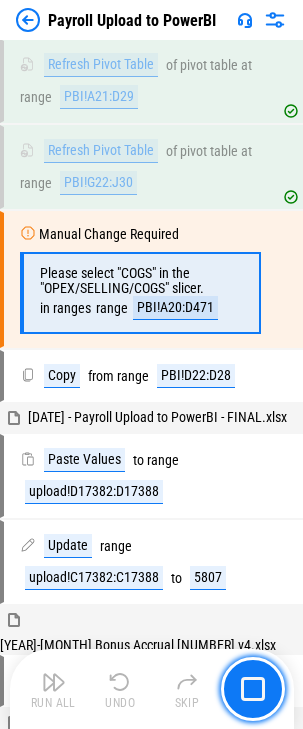 scroll, scrollTop: 2928, scrollLeft: 0, axis: vertical 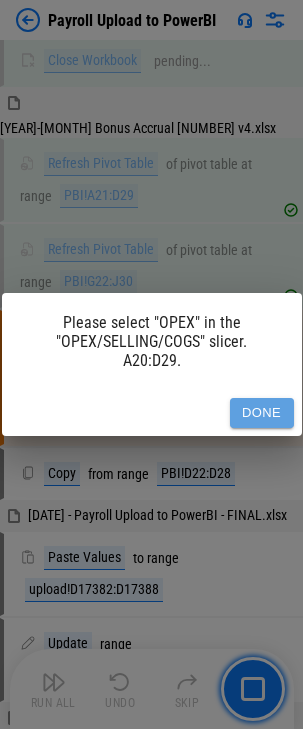 click on "Done" at bounding box center (262, 413) 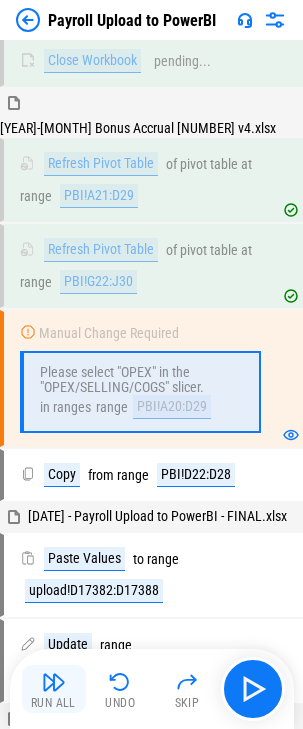 click on "Run All" at bounding box center [53, 703] 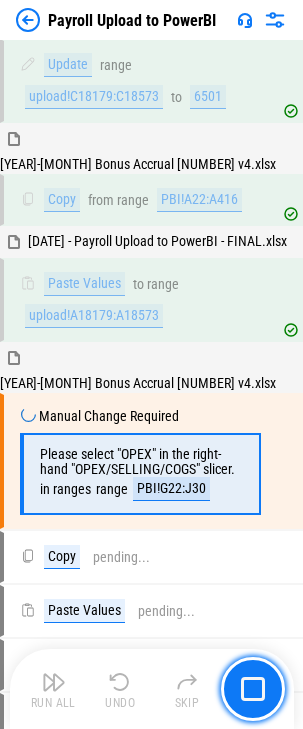 scroll, scrollTop: 3505, scrollLeft: 0, axis: vertical 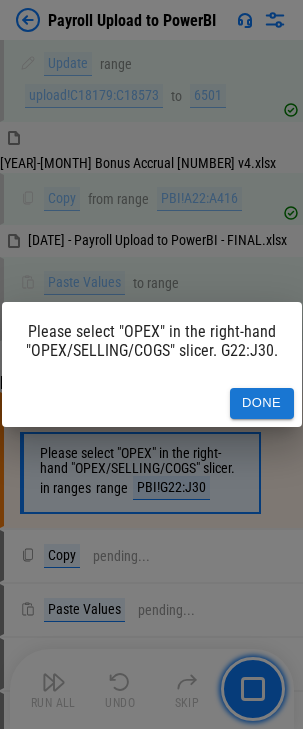 click on "Done" at bounding box center [262, 403] 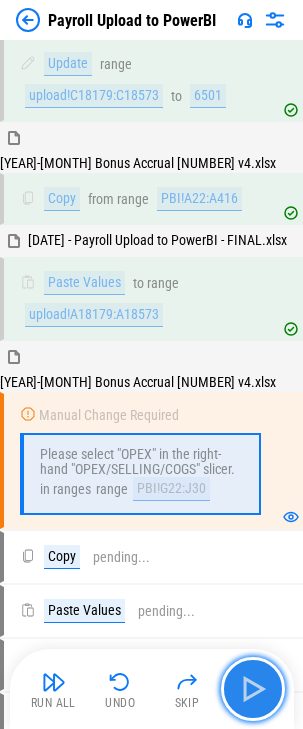 click at bounding box center (253, 689) 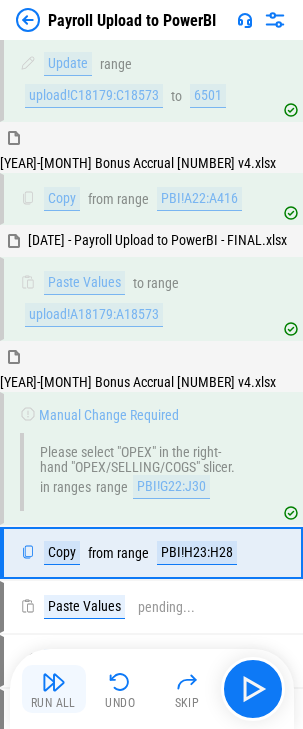 click at bounding box center [54, 682] 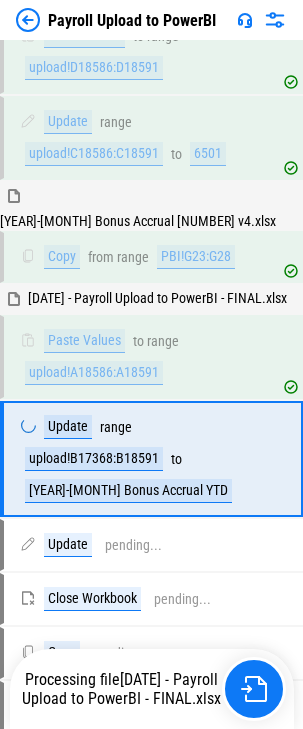 scroll, scrollTop: 4130, scrollLeft: 0, axis: vertical 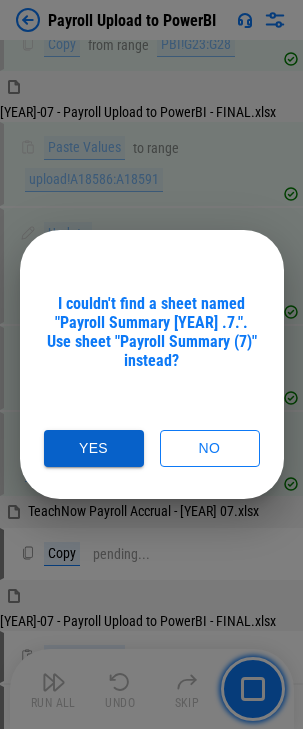 click on "Yes" at bounding box center [94, 448] 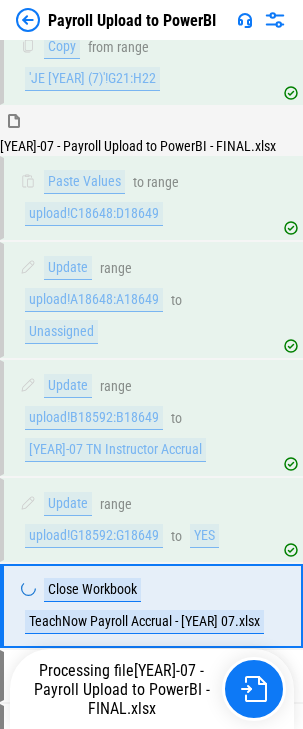 scroll, scrollTop: 5960, scrollLeft: 0, axis: vertical 